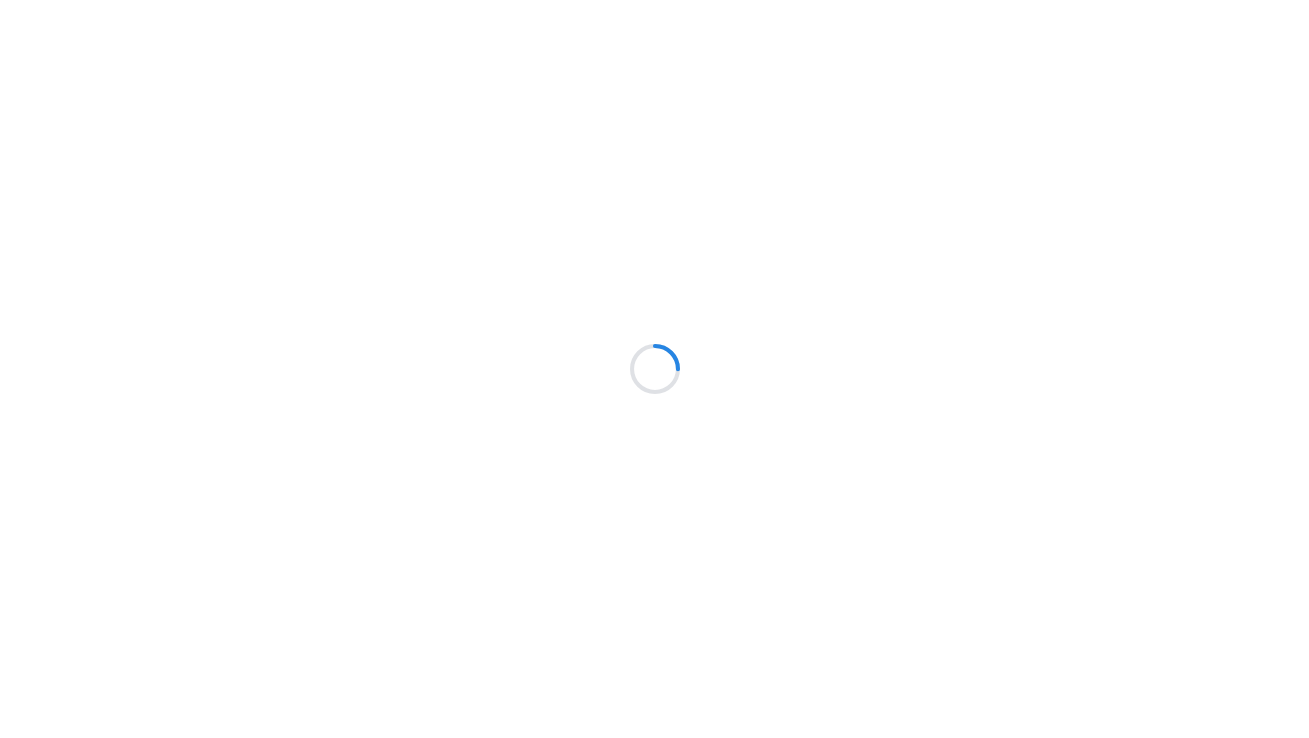 scroll, scrollTop: 0, scrollLeft: 0, axis: both 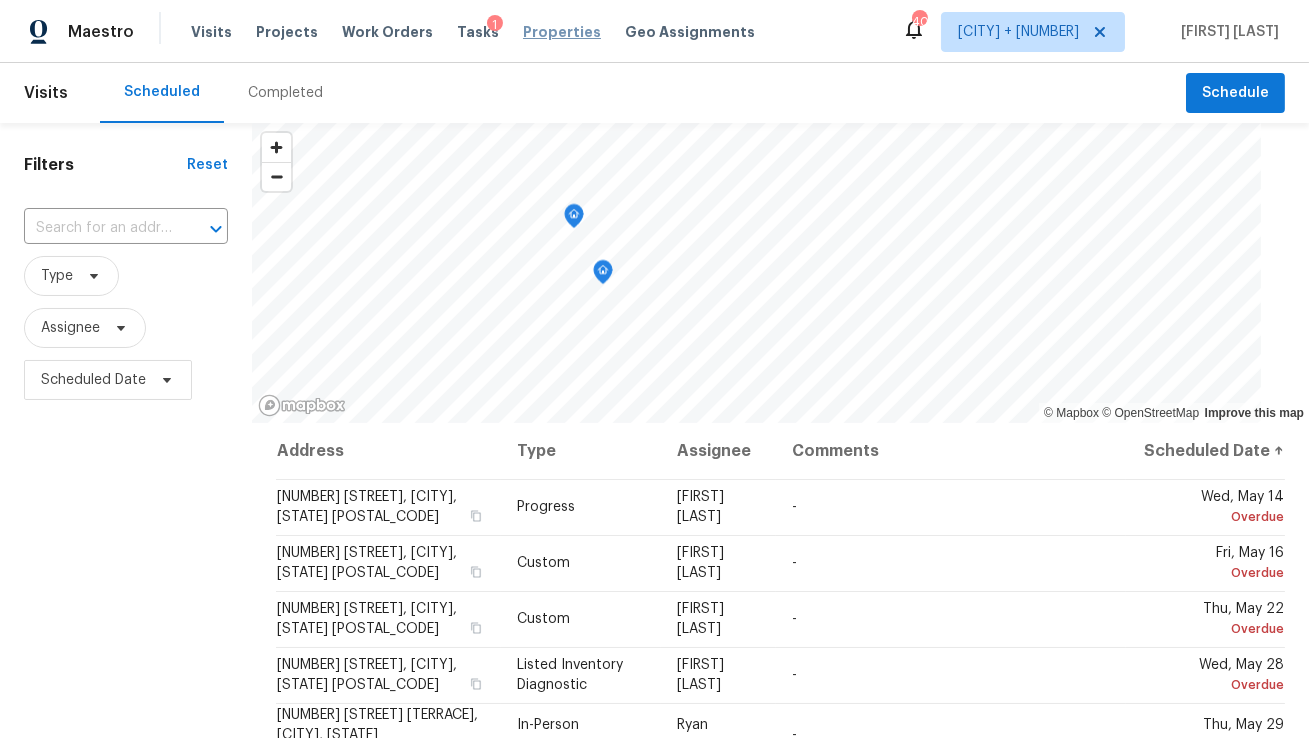 click on "Properties" at bounding box center [562, 32] 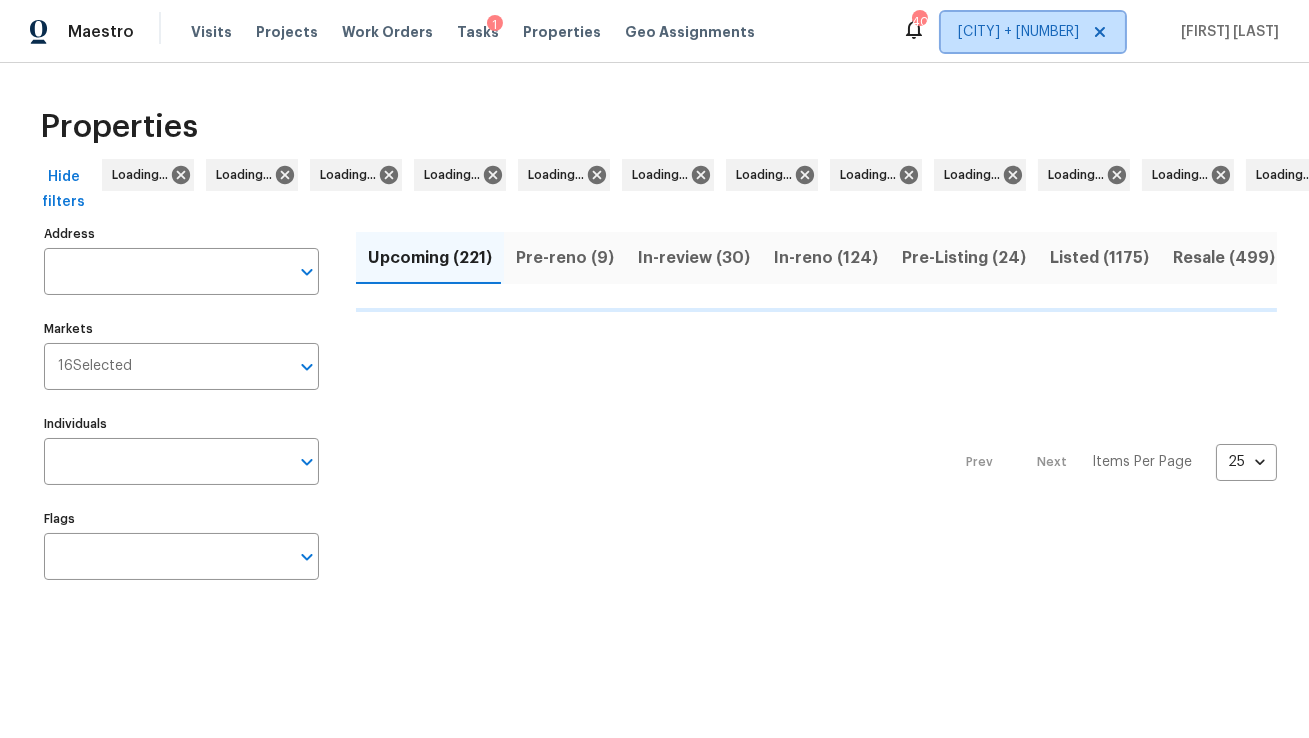 click 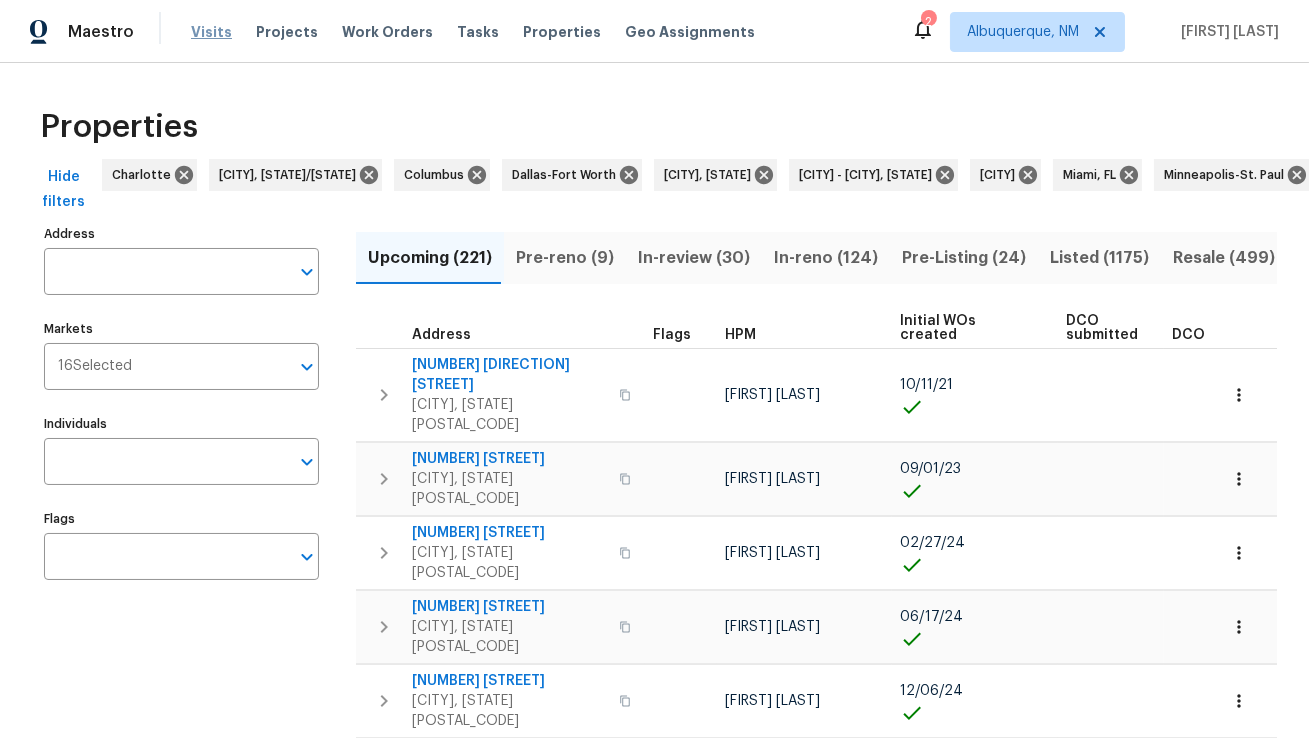 click on "Visits" at bounding box center (211, 32) 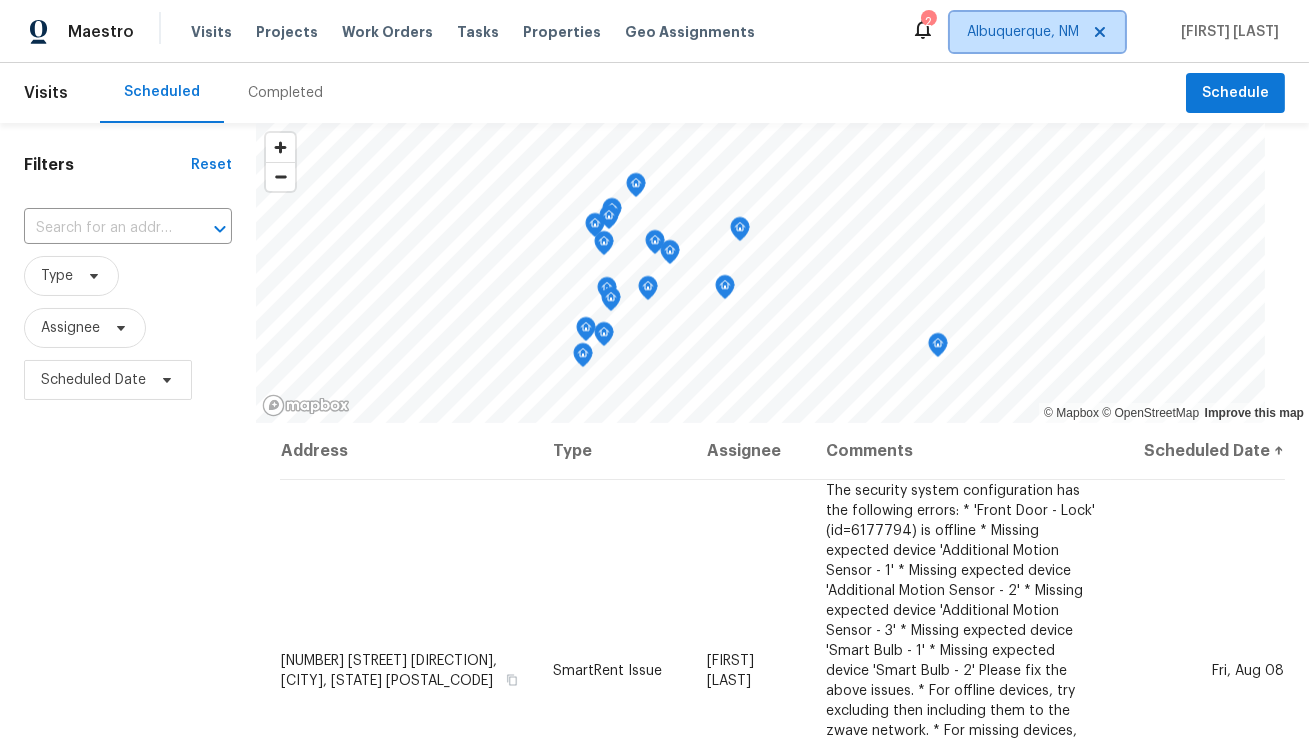 click on "Albuquerque, NM" at bounding box center (1023, 32) 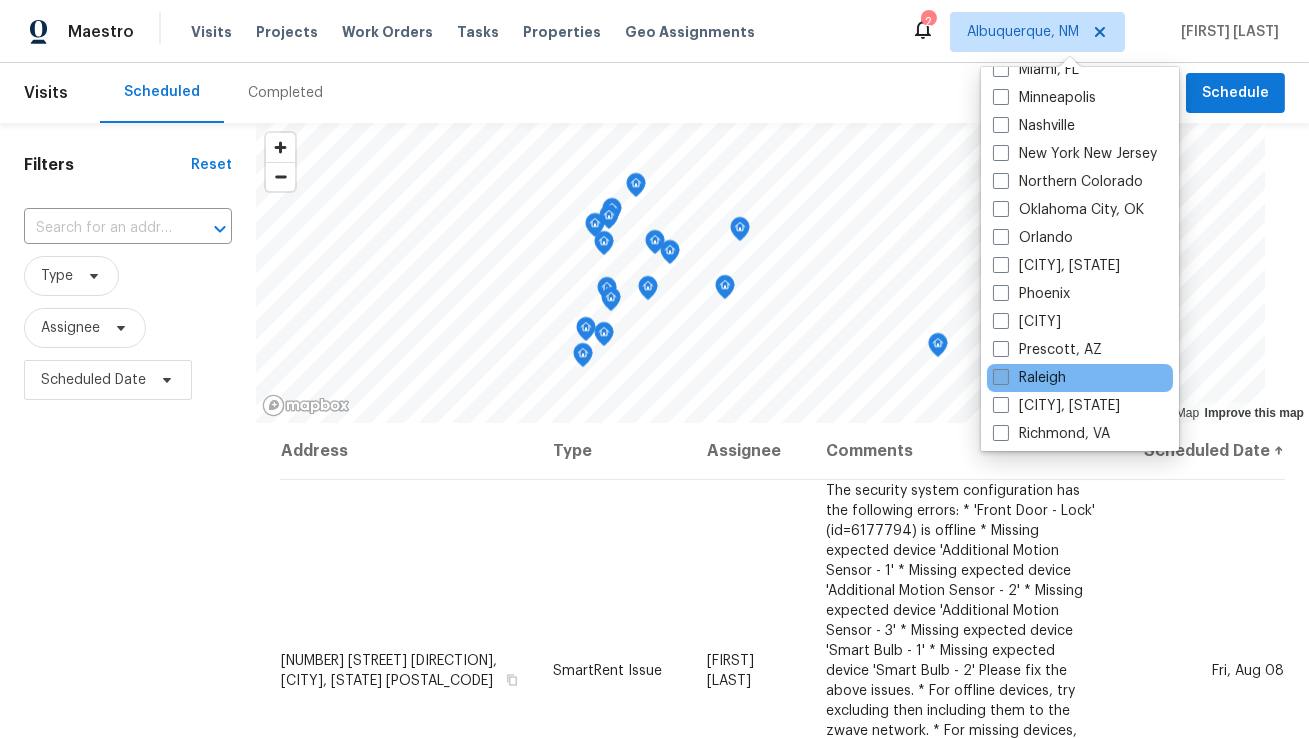 scroll, scrollTop: 970, scrollLeft: 0, axis: vertical 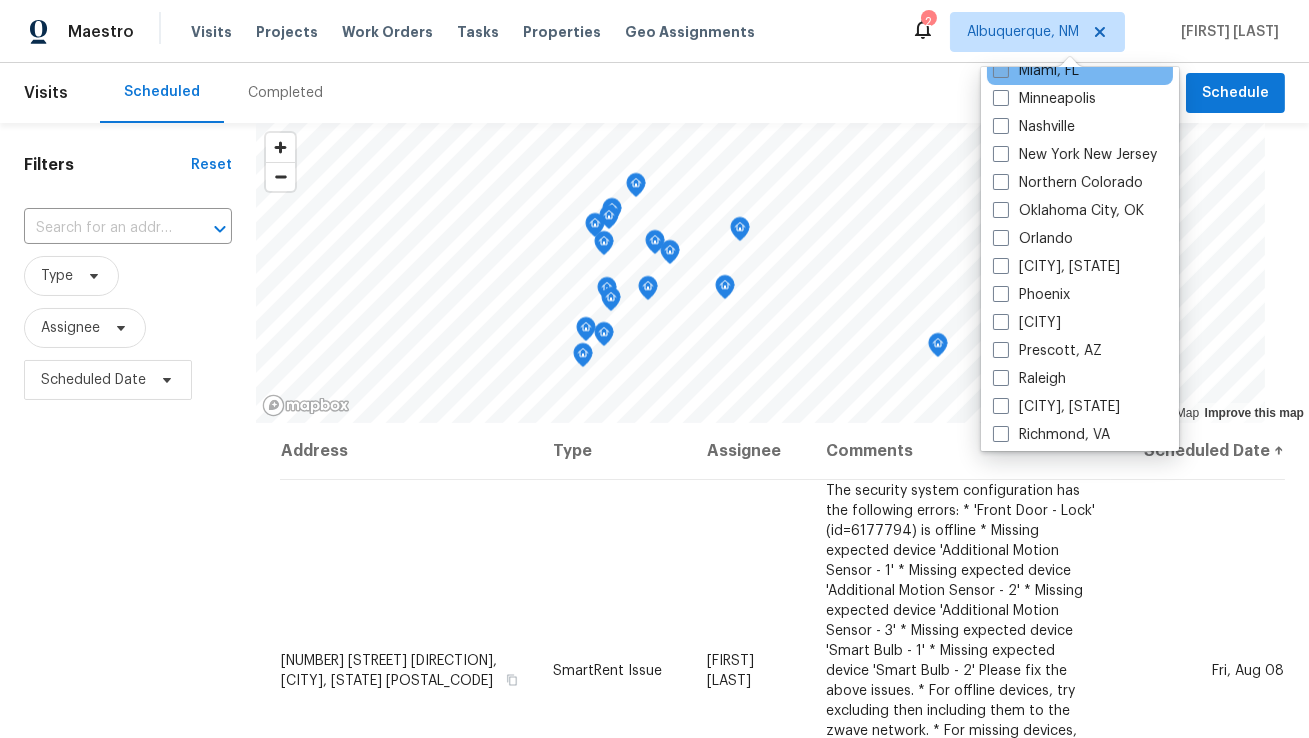 click on "Miami, FL" at bounding box center (1036, 71) 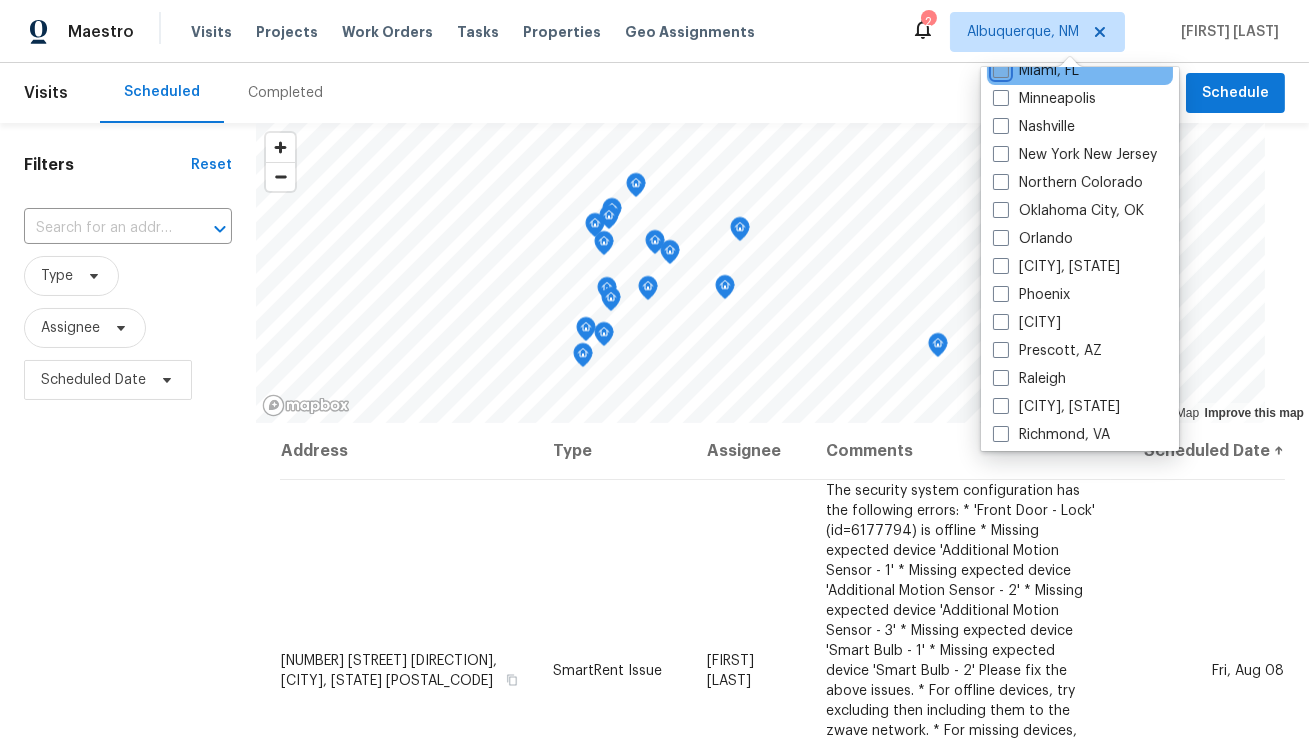 click on "Miami, FL" at bounding box center (999, 67) 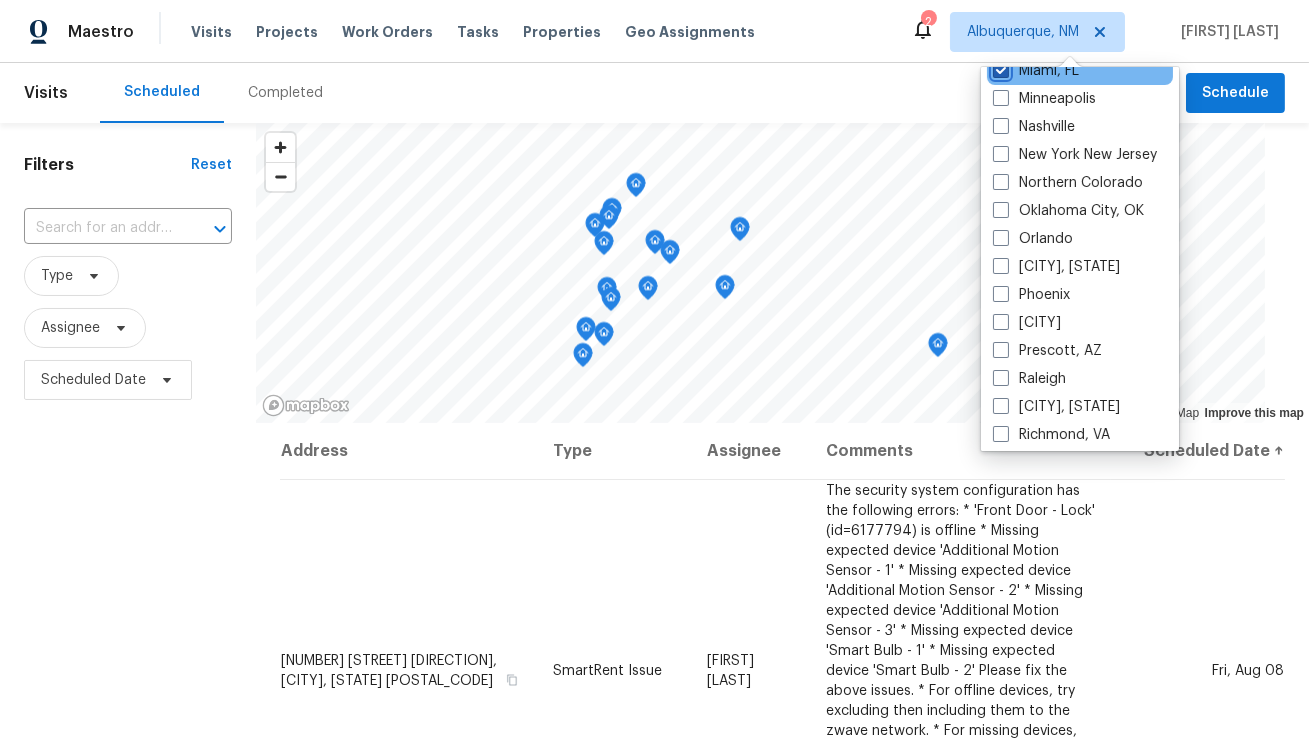 checkbox on "true" 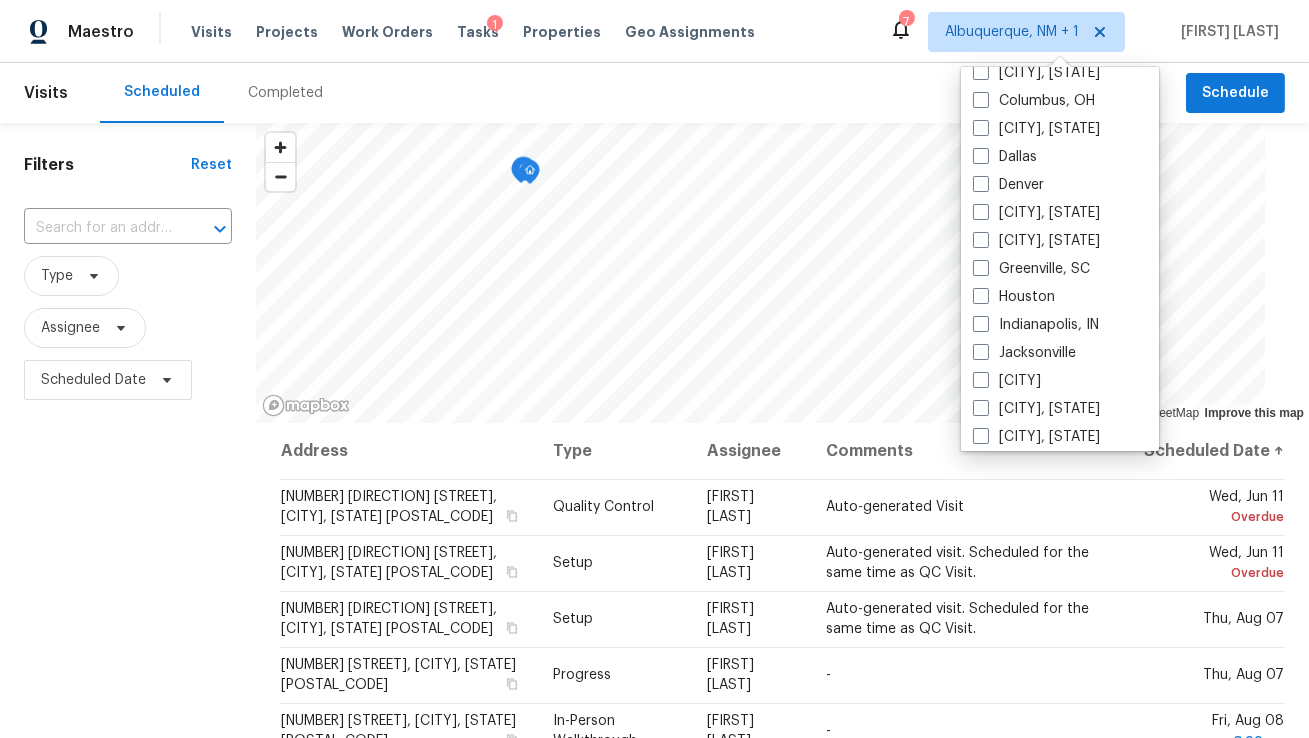 scroll, scrollTop: 0, scrollLeft: 0, axis: both 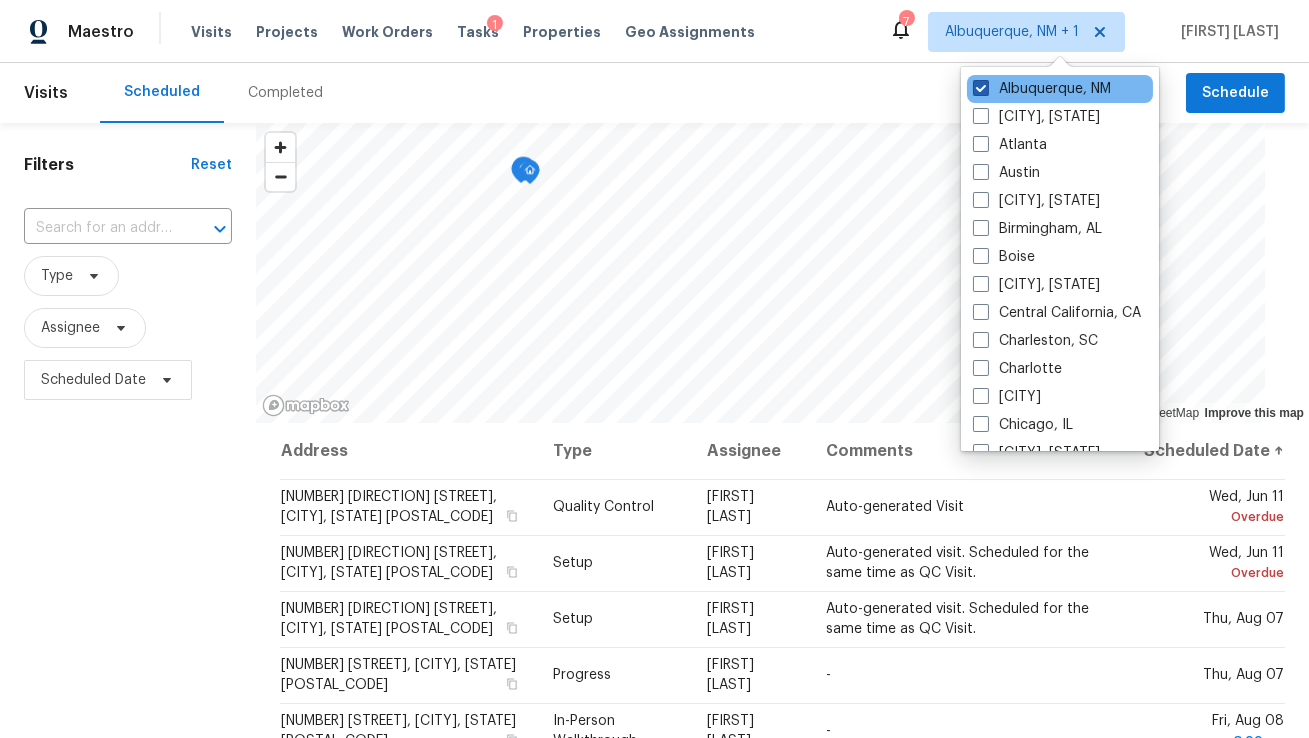click on "Albuquerque, NM" at bounding box center [1042, 89] 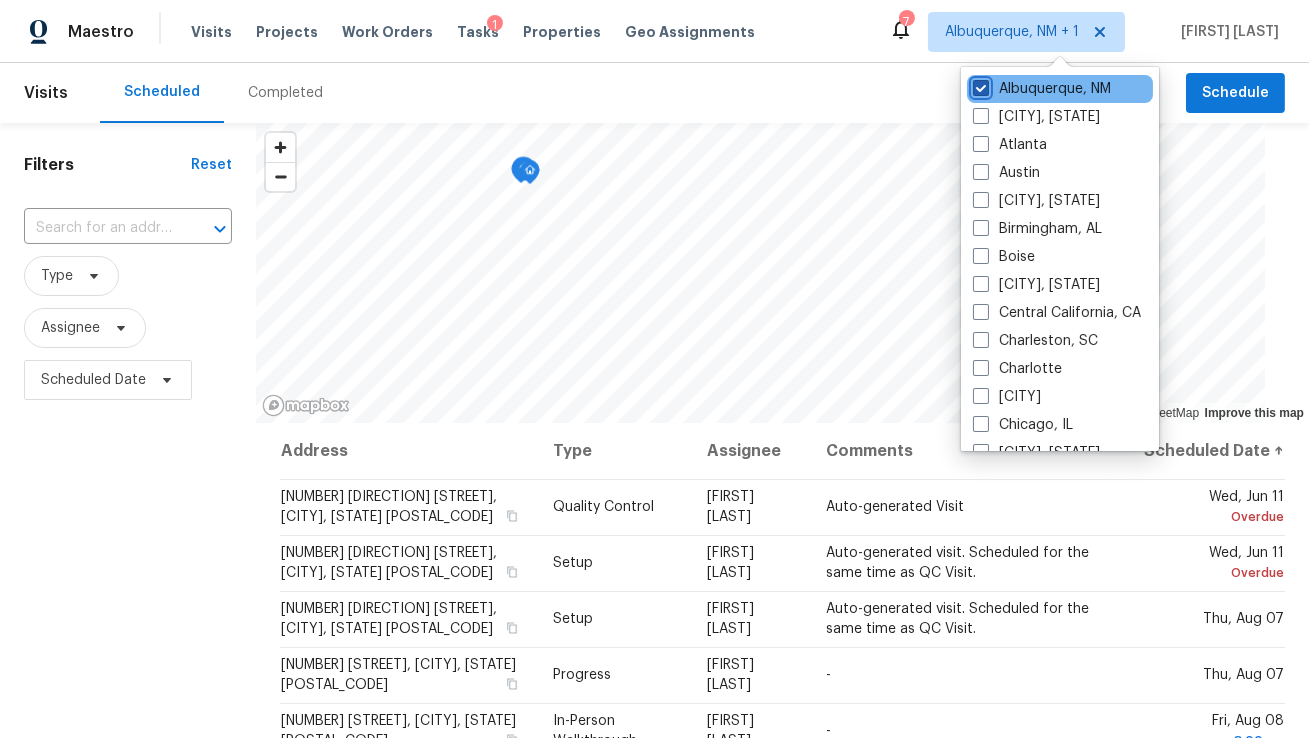 click on "Albuquerque, NM" at bounding box center [979, 85] 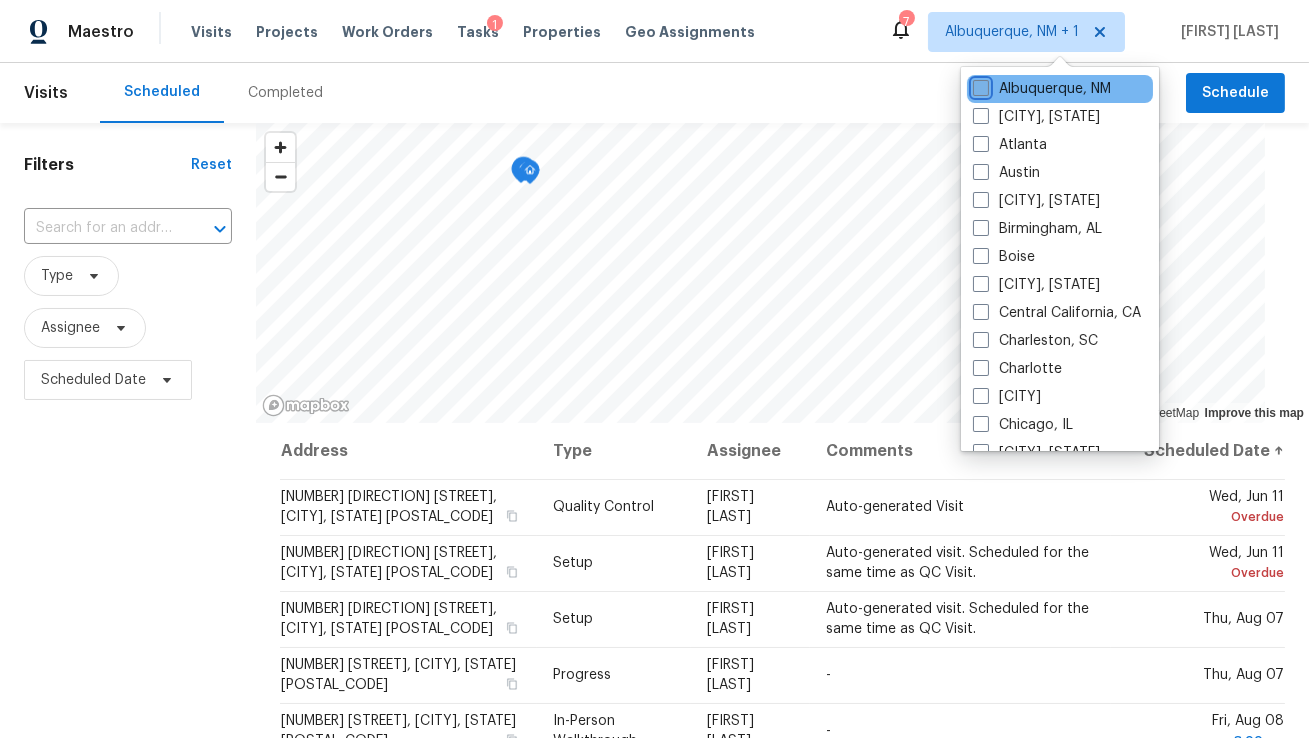 checkbox on "false" 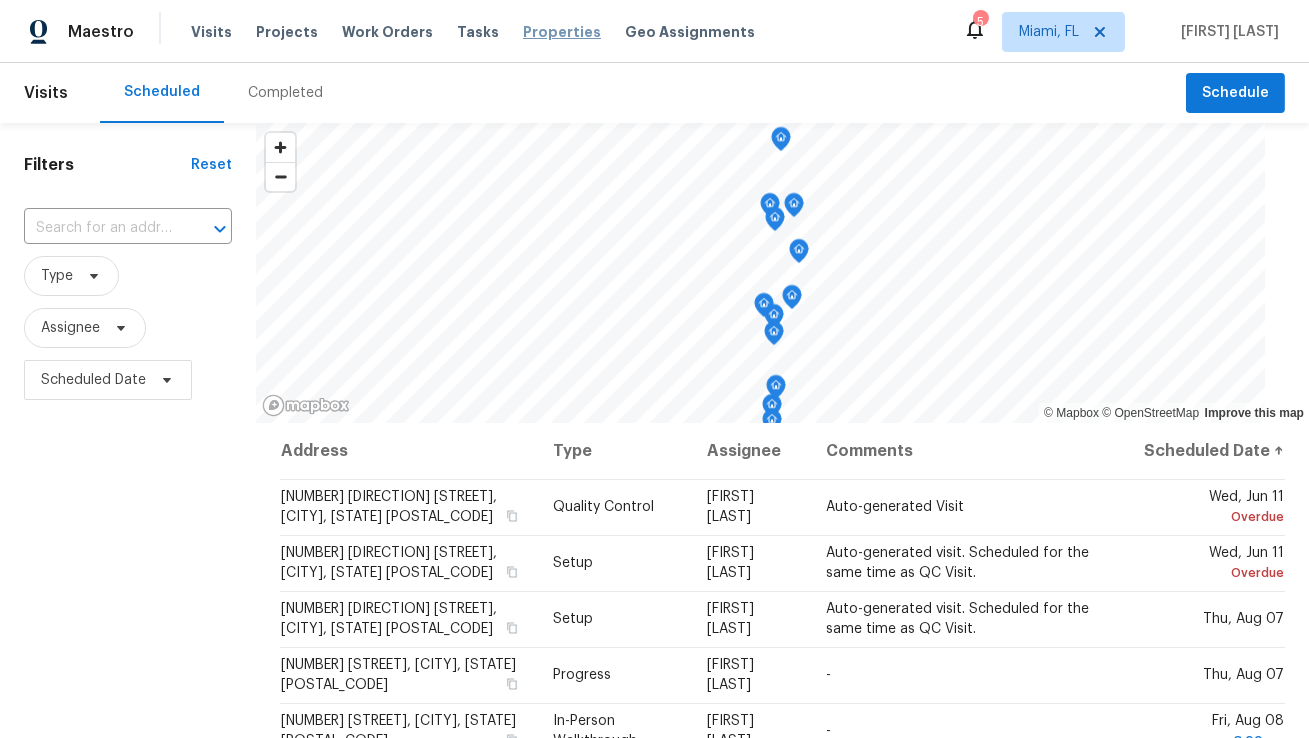 click on "Properties" at bounding box center (562, 32) 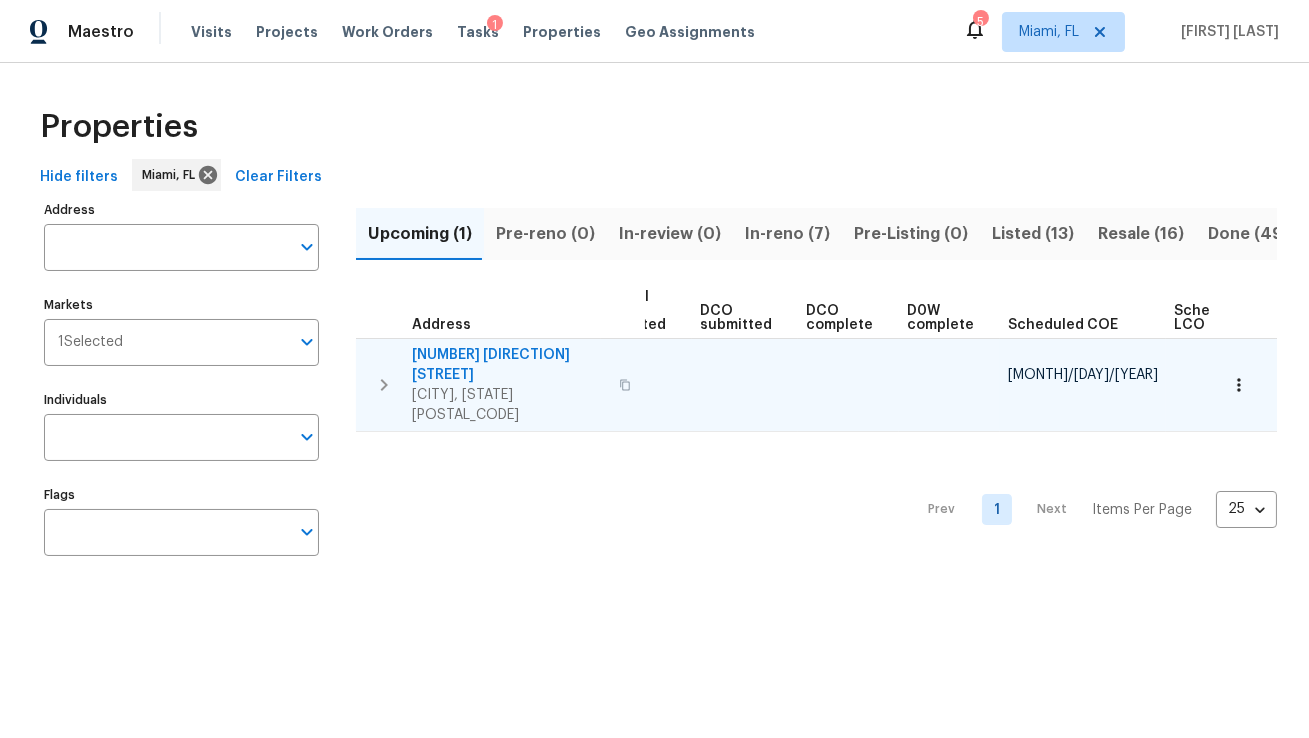 scroll, scrollTop: 0, scrollLeft: 349, axis: horizontal 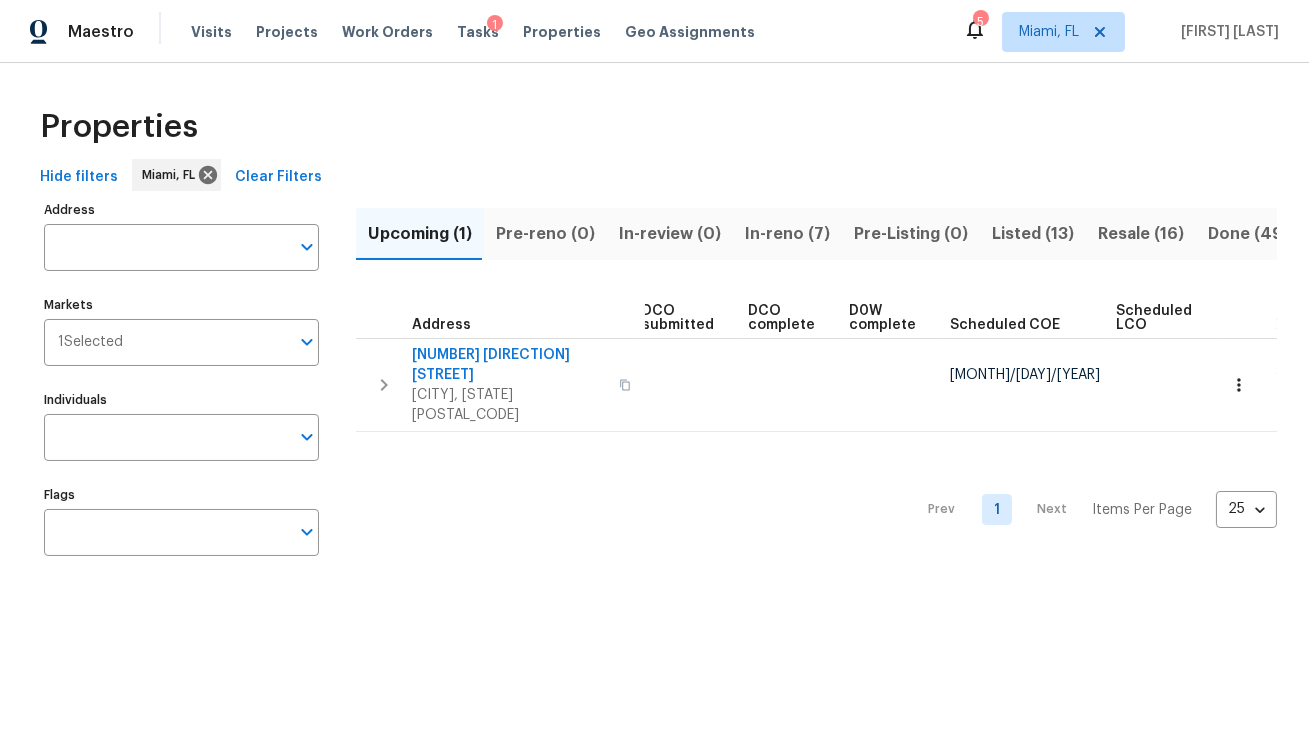 click on "Listed (13)" at bounding box center [1033, 234] 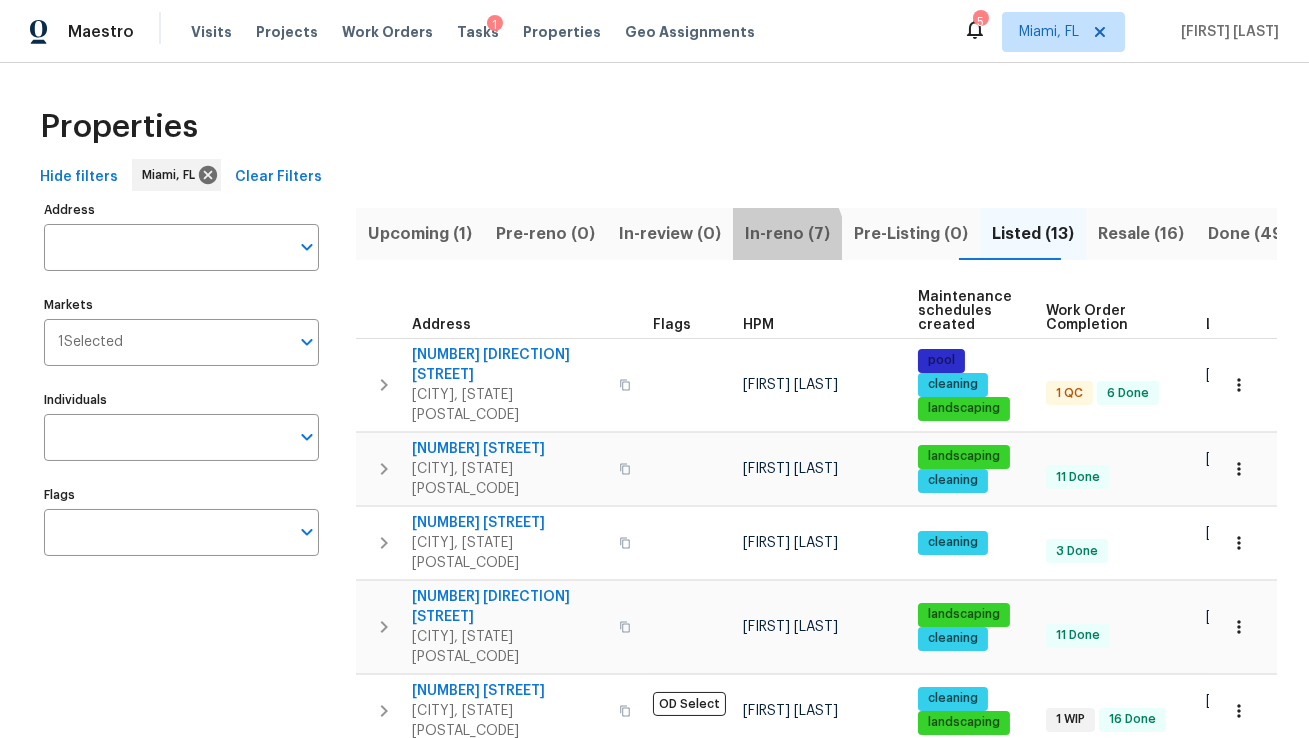 click on "In-reno (7)" at bounding box center [787, 234] 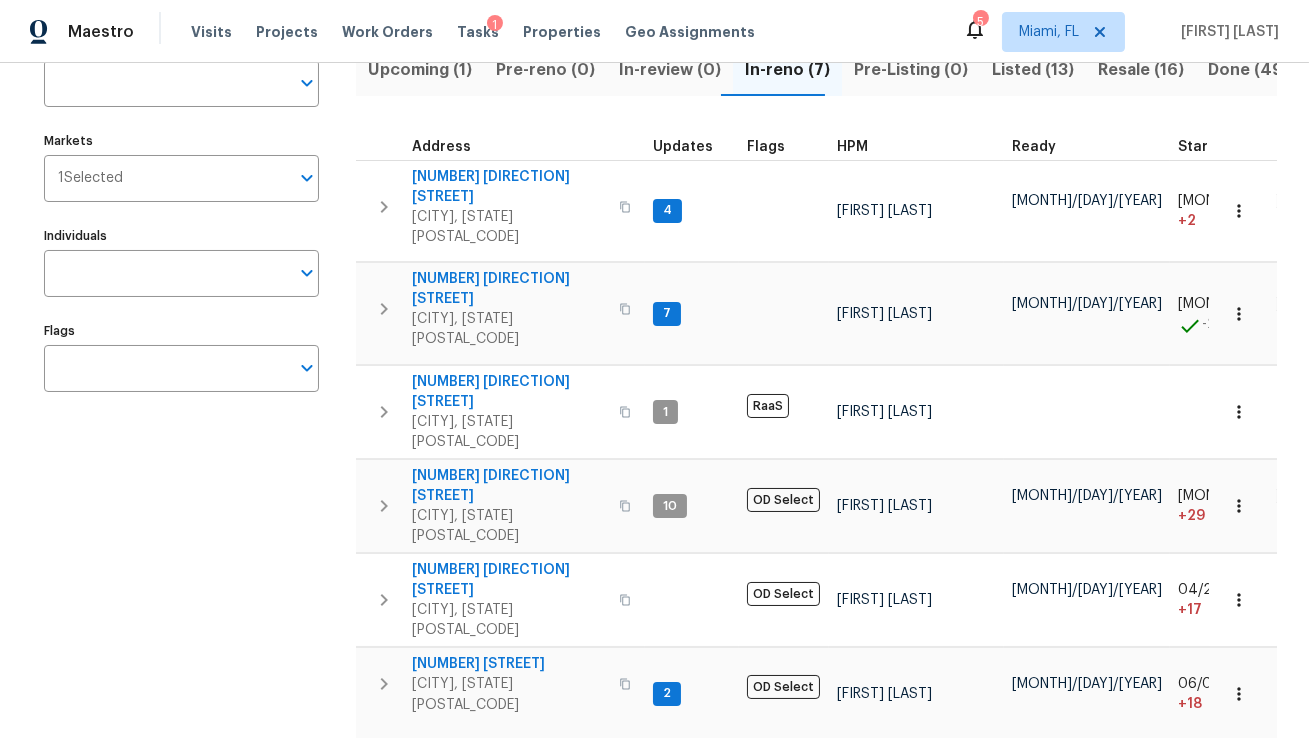 scroll, scrollTop: 168, scrollLeft: 0, axis: vertical 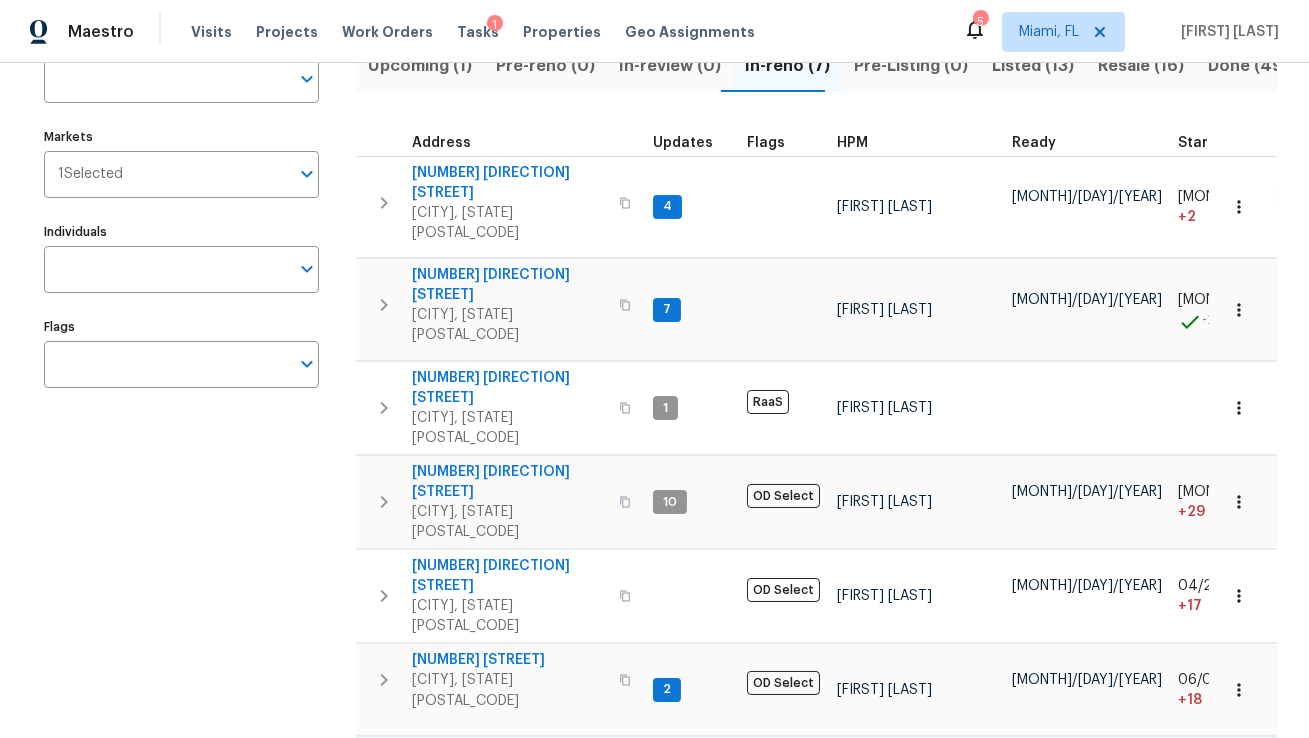 click on "[NUMBER] [DIRECTION] [STREET]" at bounding box center (509, 763) 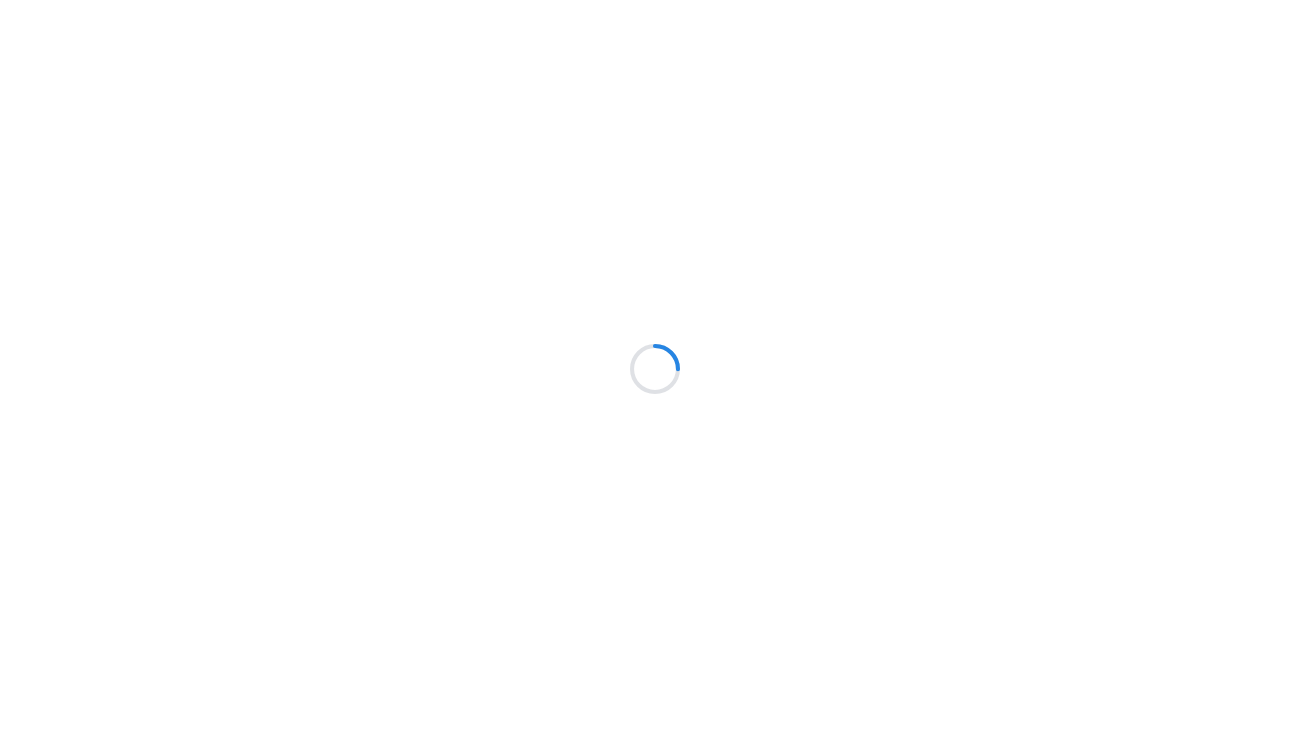 scroll, scrollTop: 0, scrollLeft: 0, axis: both 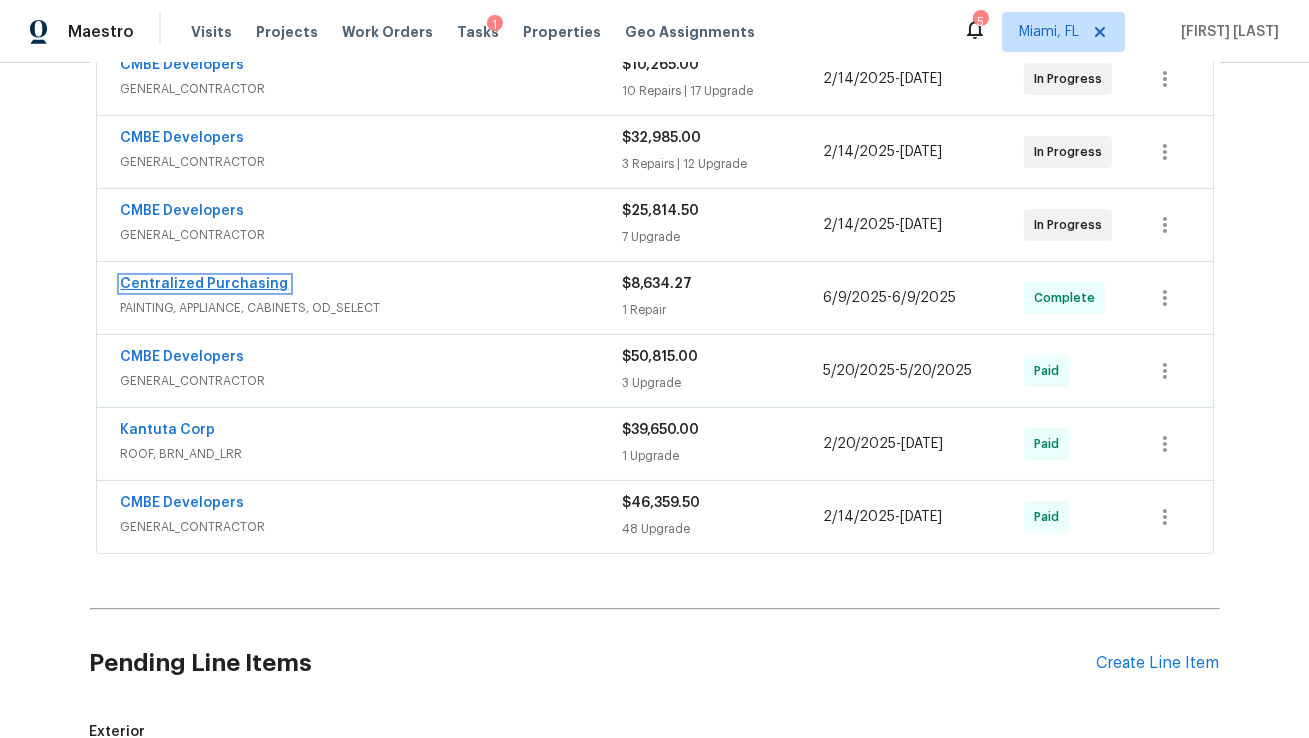 click on "Centralized Purchasing" at bounding box center (205, 284) 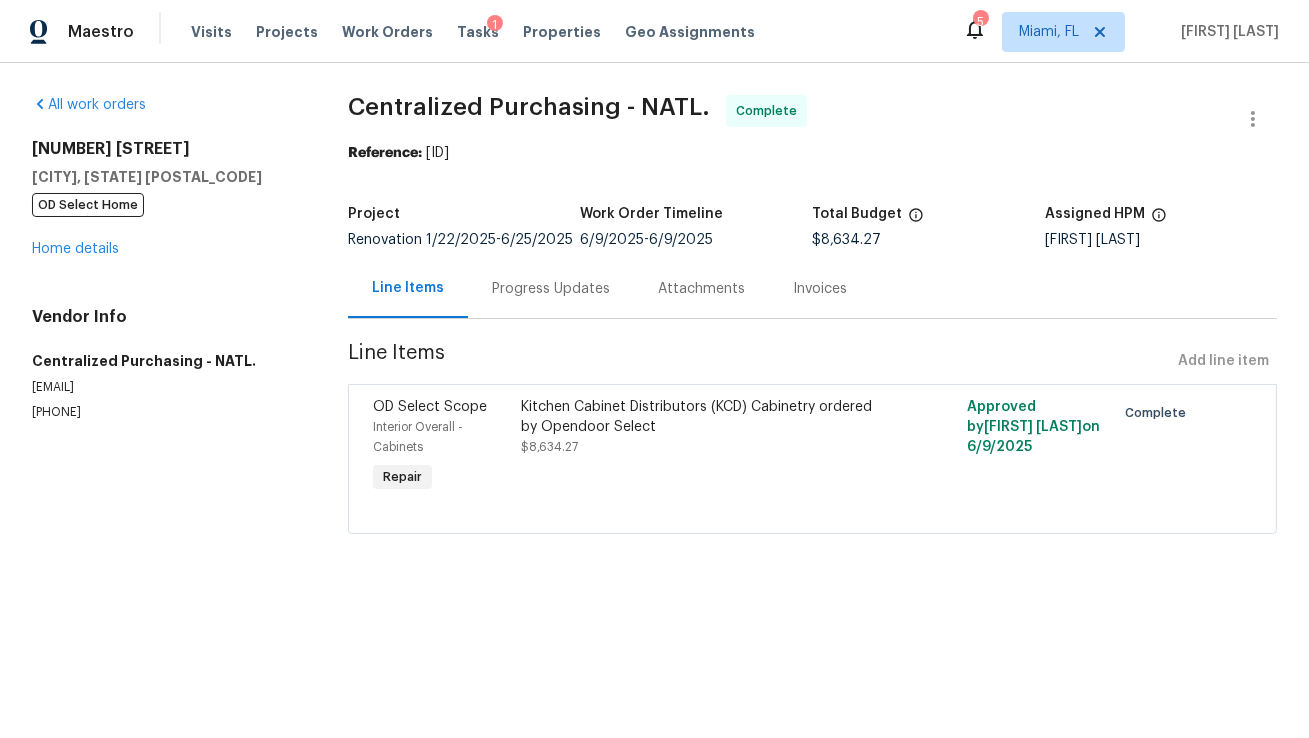 click on "Kitchen Cabinet Distributors (KCD) Cabinetry ordered by Opendoor Select" at bounding box center (700, 417) 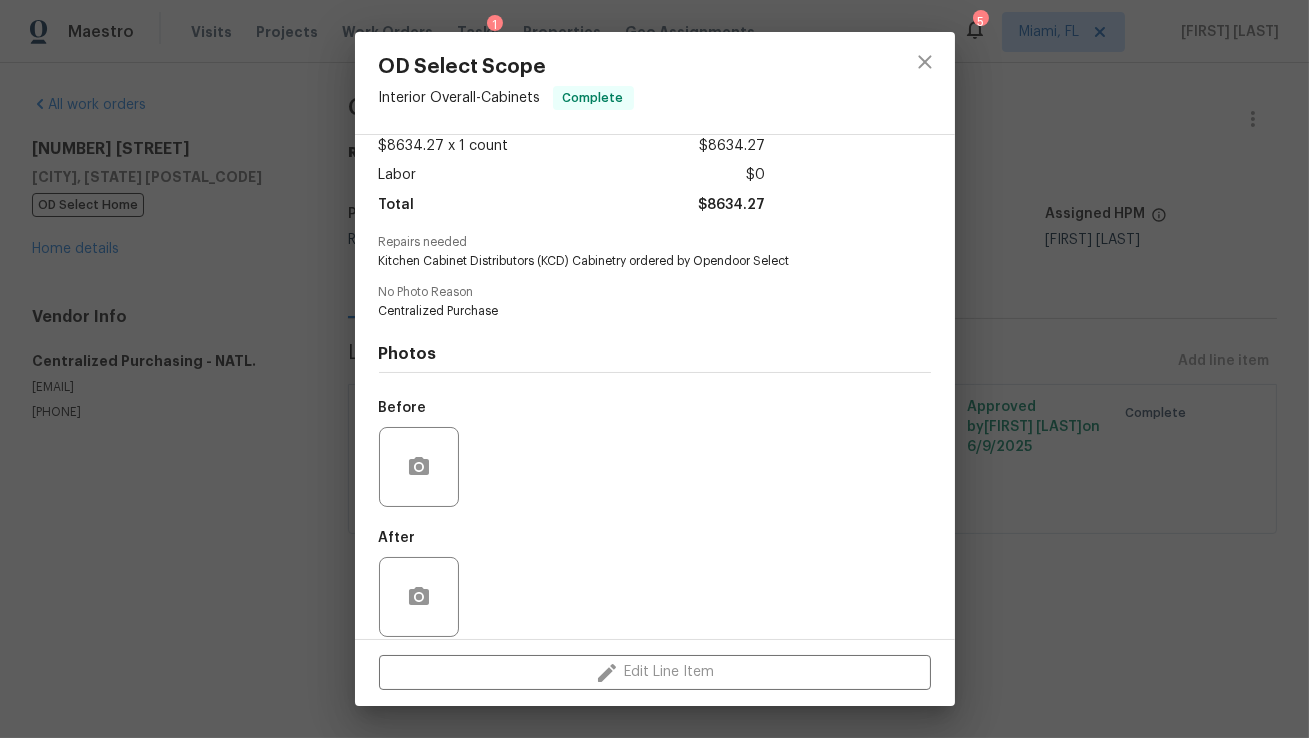 scroll, scrollTop: 134, scrollLeft: 0, axis: vertical 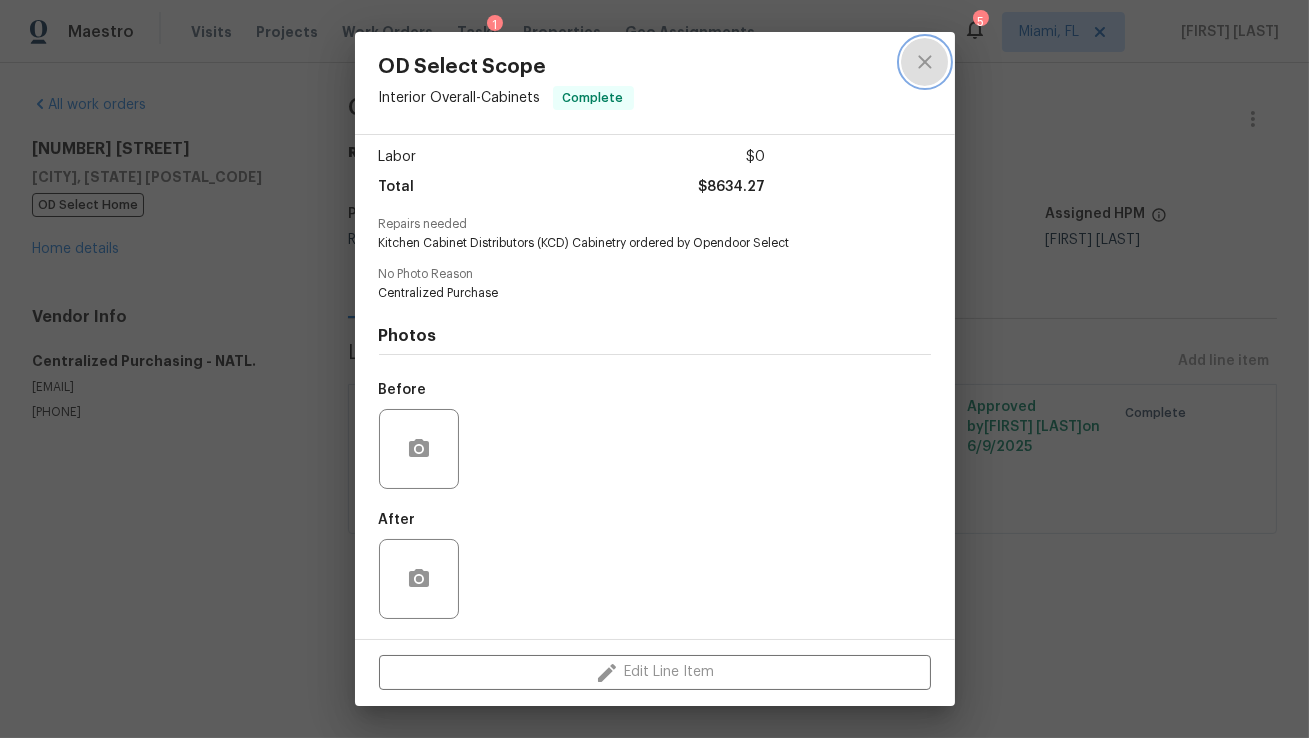 click 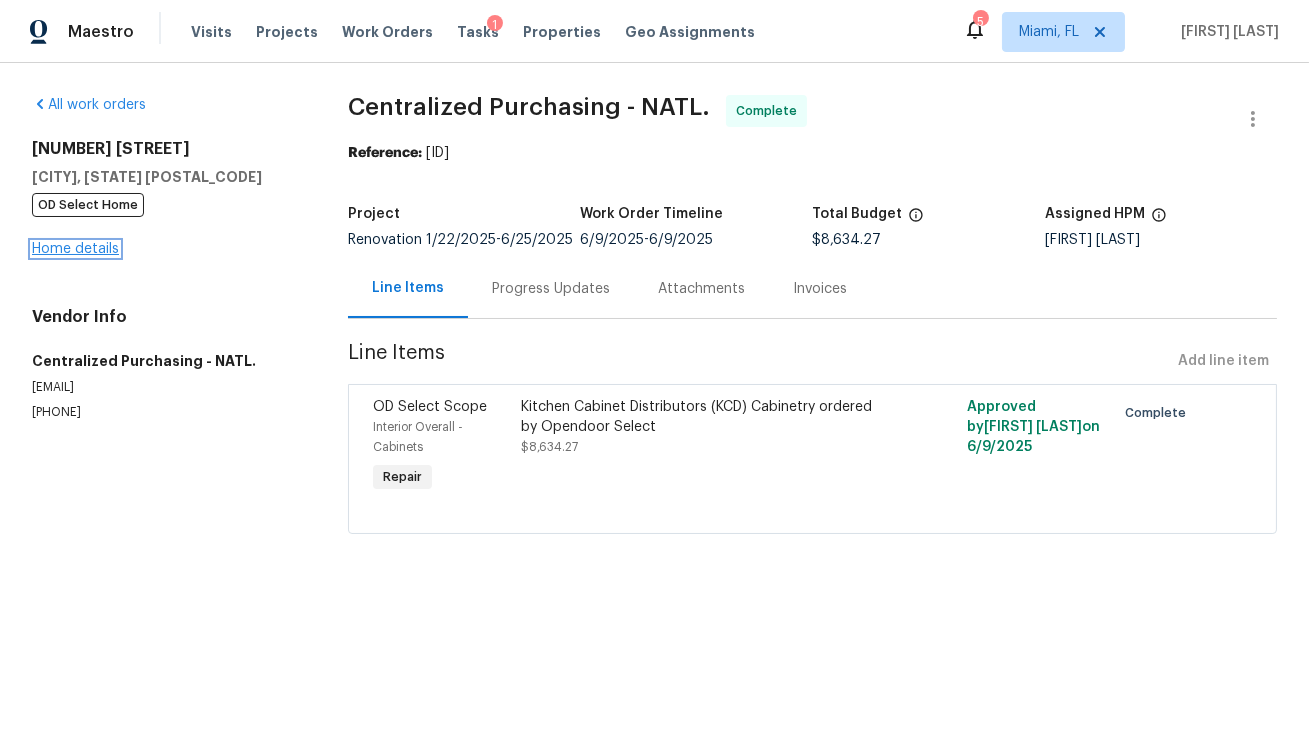 click on "Home details" at bounding box center (75, 249) 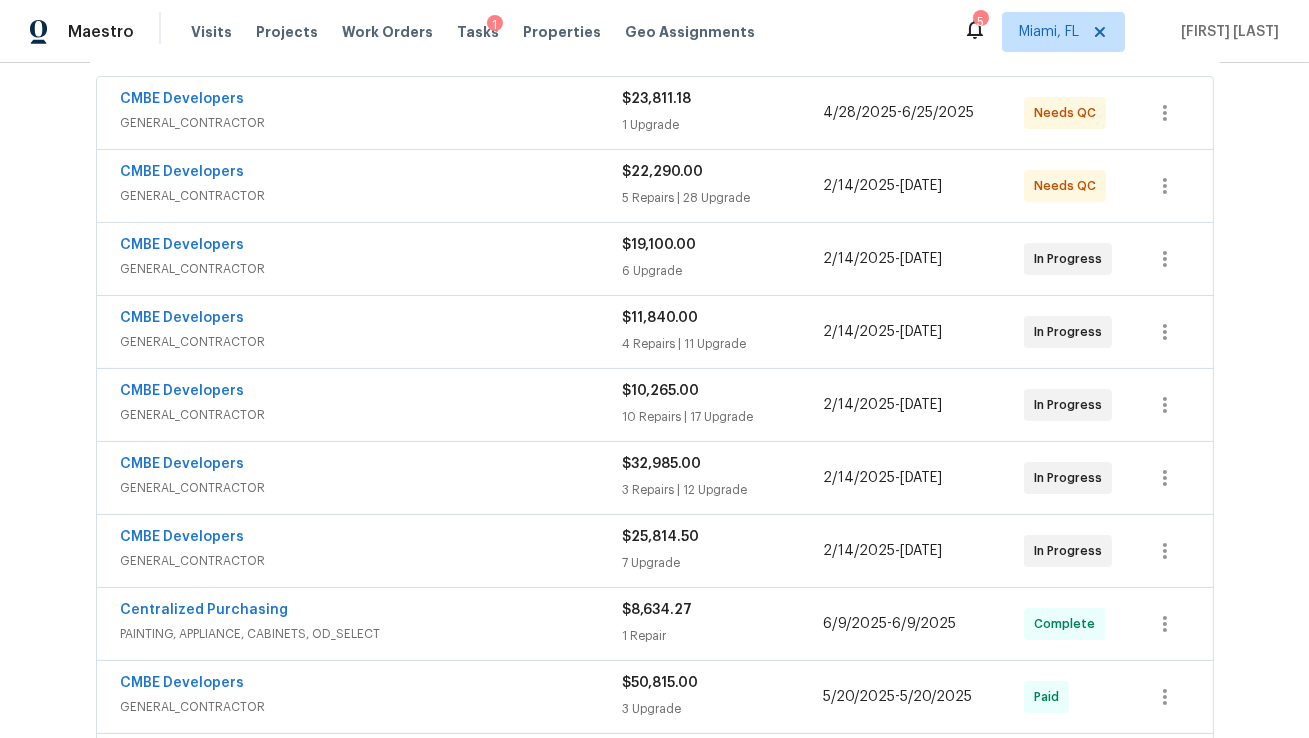 scroll, scrollTop: 391, scrollLeft: 0, axis: vertical 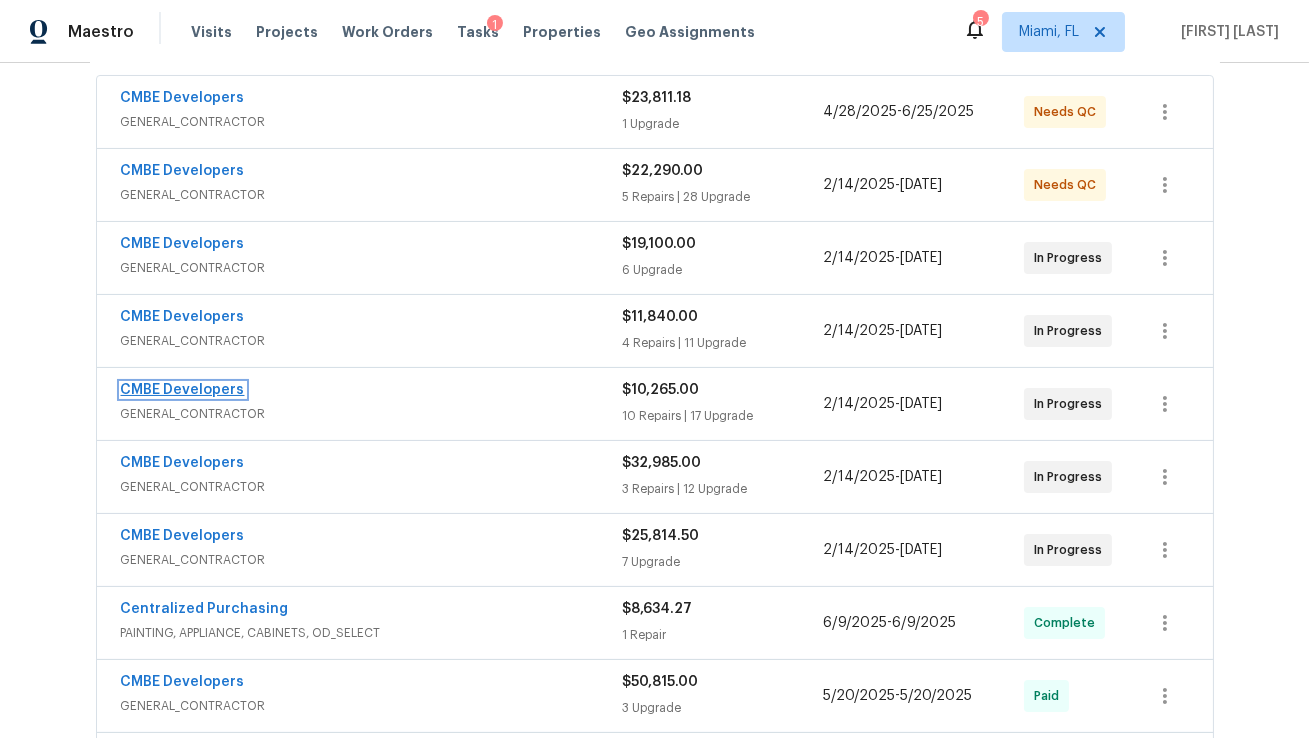 click on "CMBE Developers" at bounding box center (183, 390) 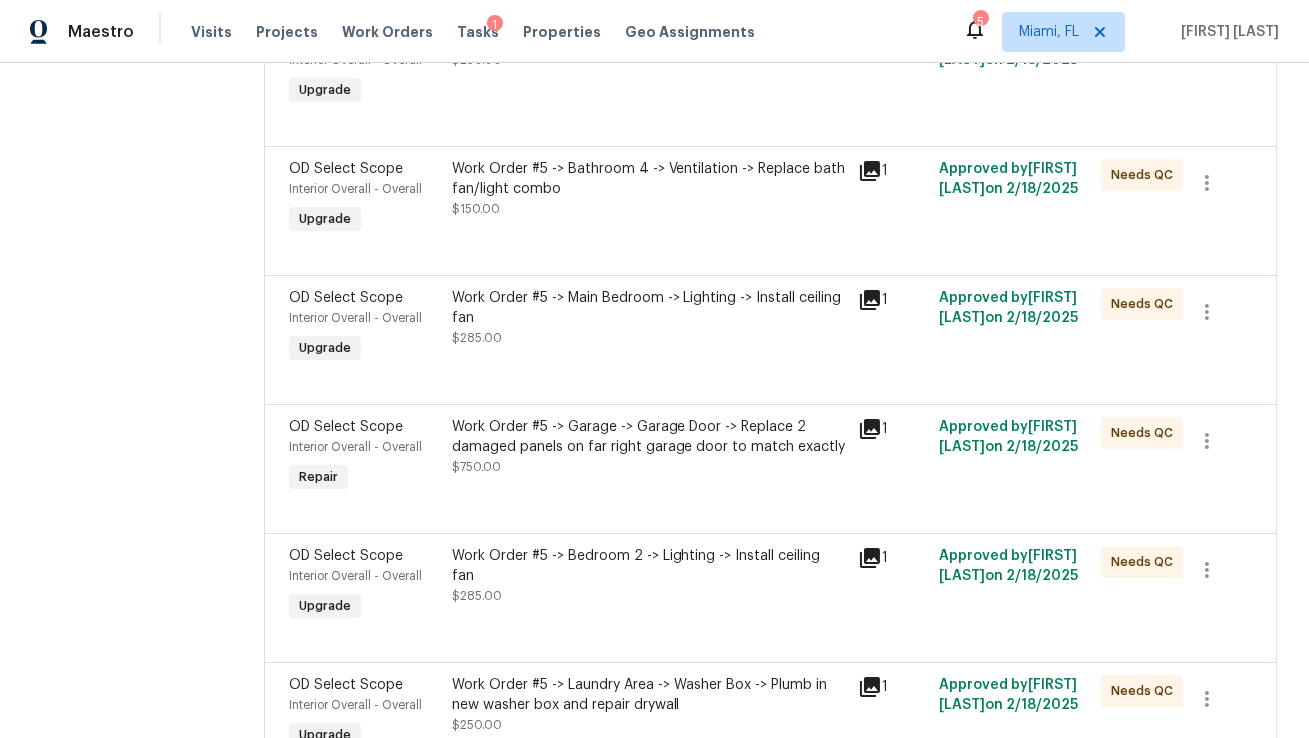 scroll, scrollTop: 2188, scrollLeft: 0, axis: vertical 